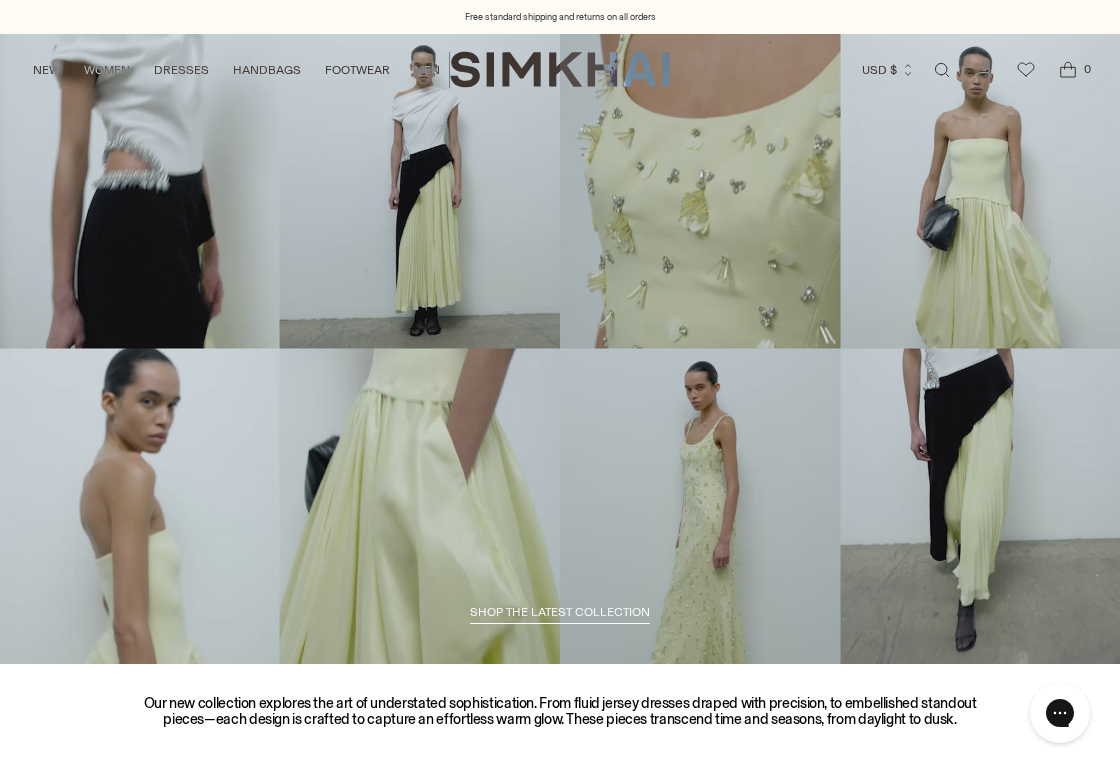 scroll, scrollTop: 0, scrollLeft: 0, axis: both 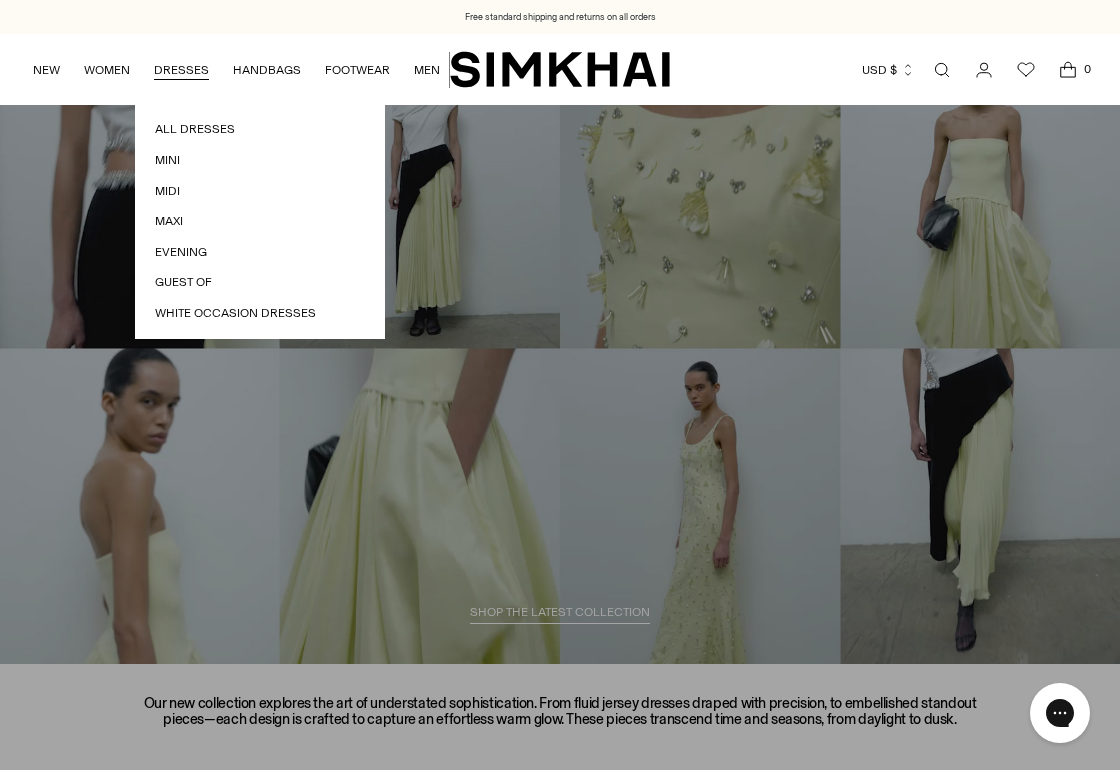 click on "DRESSES" at bounding box center [181, 70] 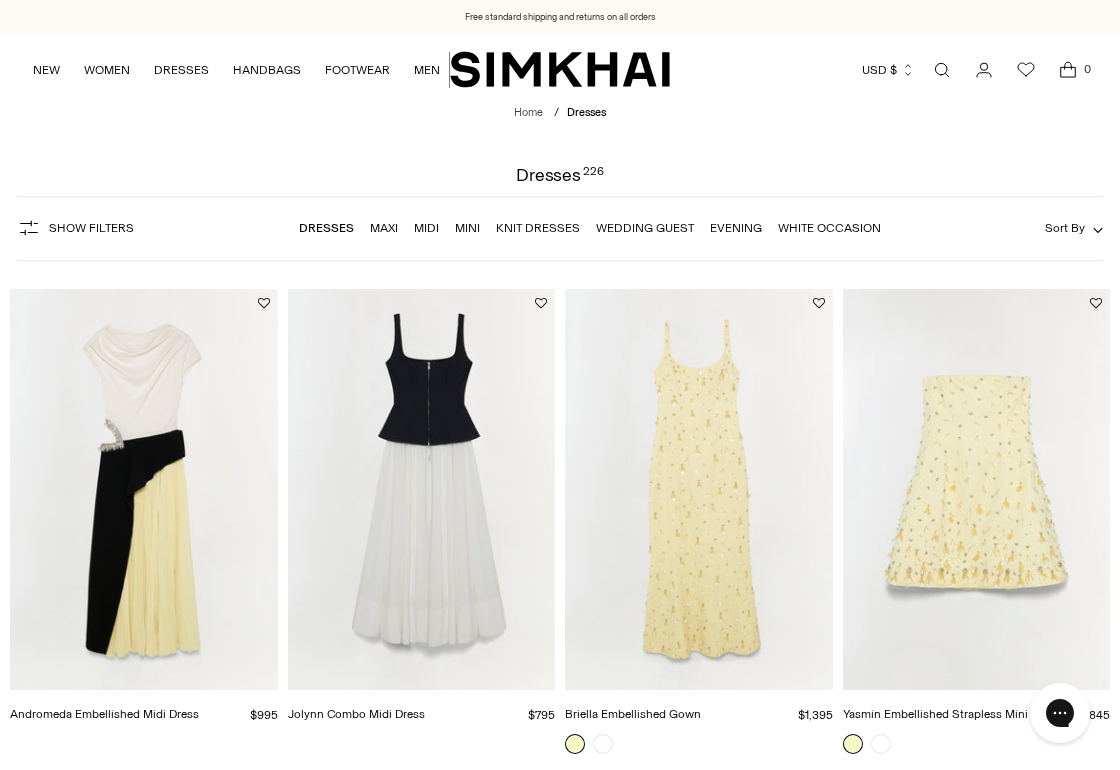 scroll, scrollTop: 0, scrollLeft: 0, axis: both 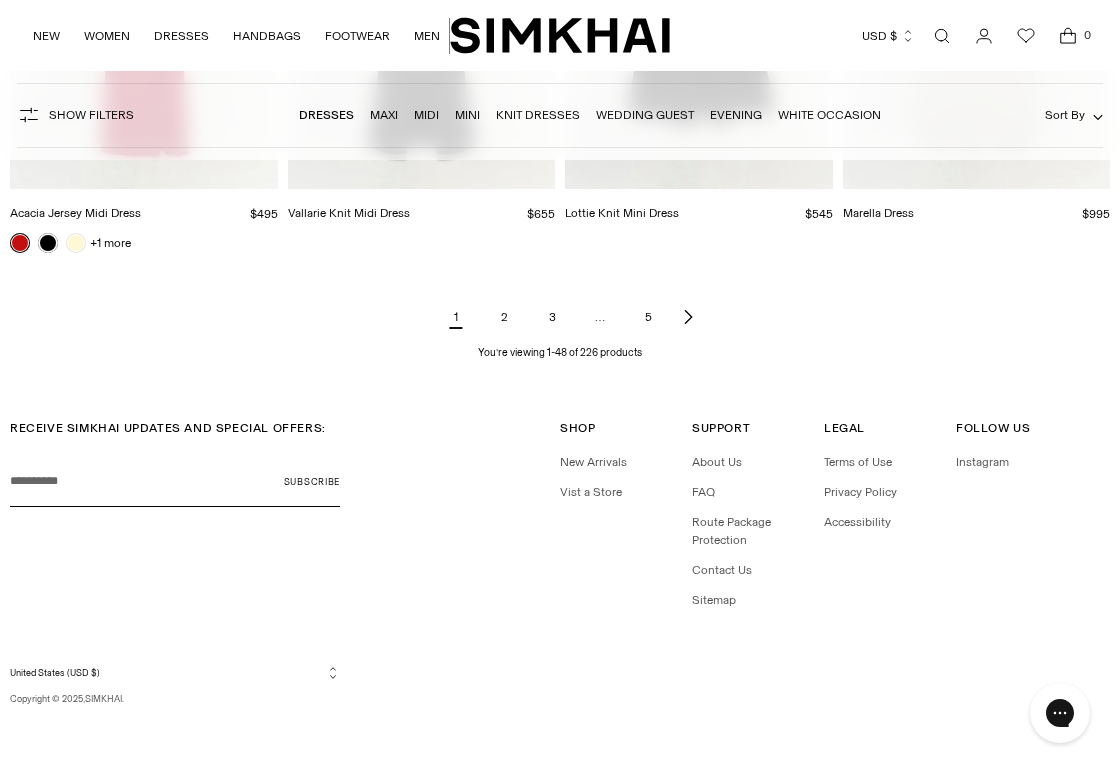 click on "2" at bounding box center (504, 317) 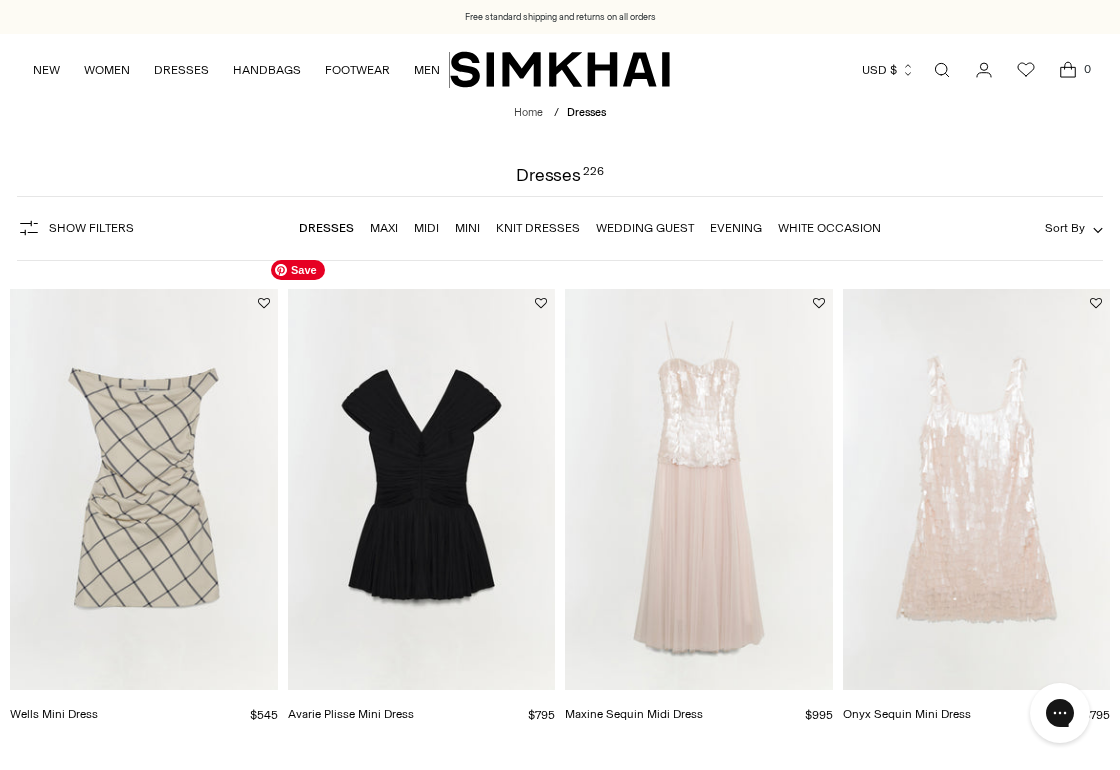 scroll, scrollTop: 0, scrollLeft: 0, axis: both 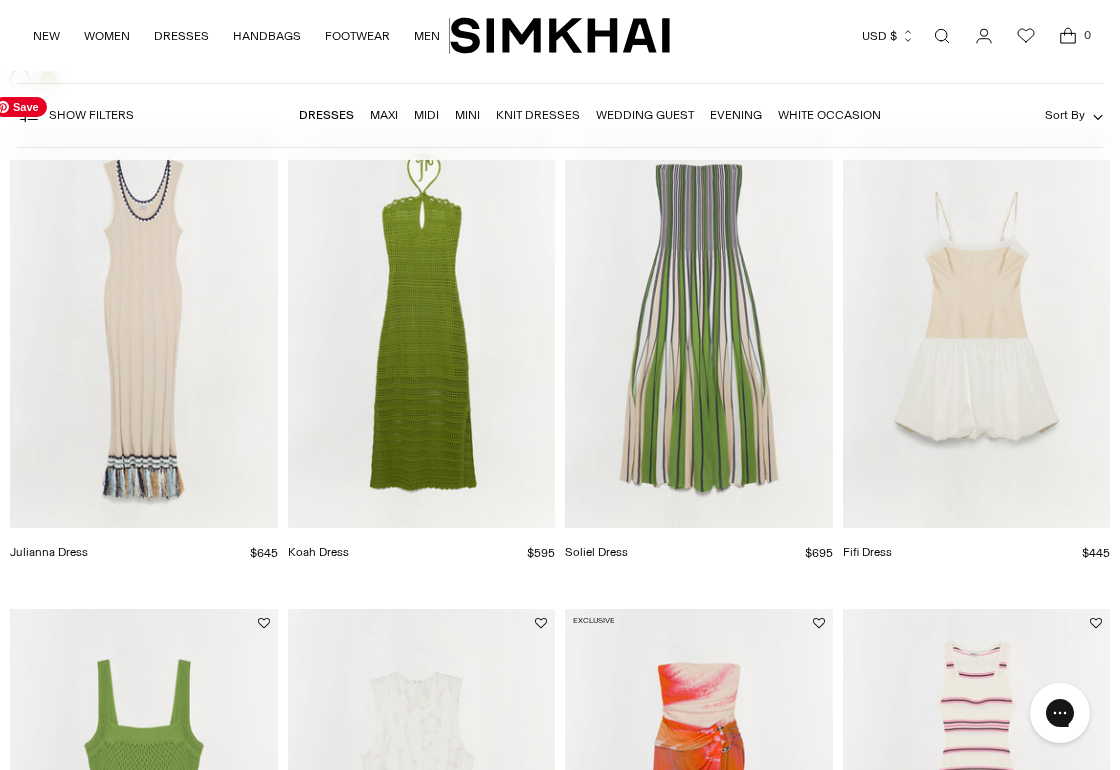 click at bounding box center [0, 0] 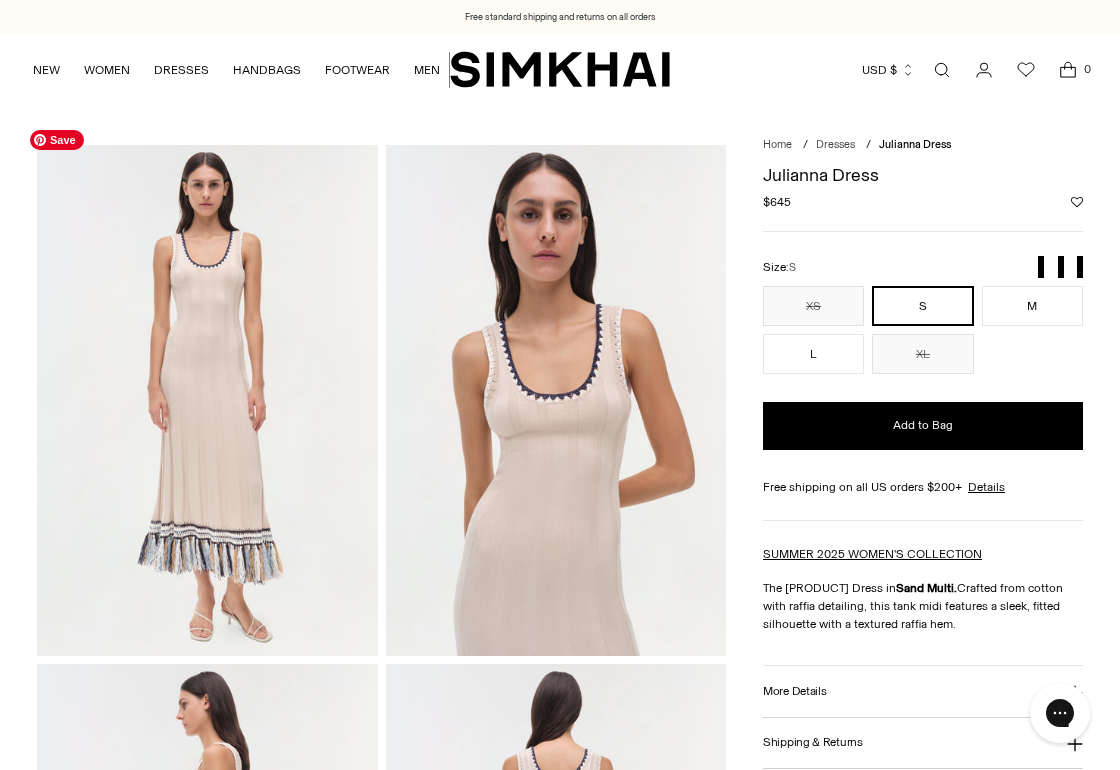scroll, scrollTop: 0, scrollLeft: 0, axis: both 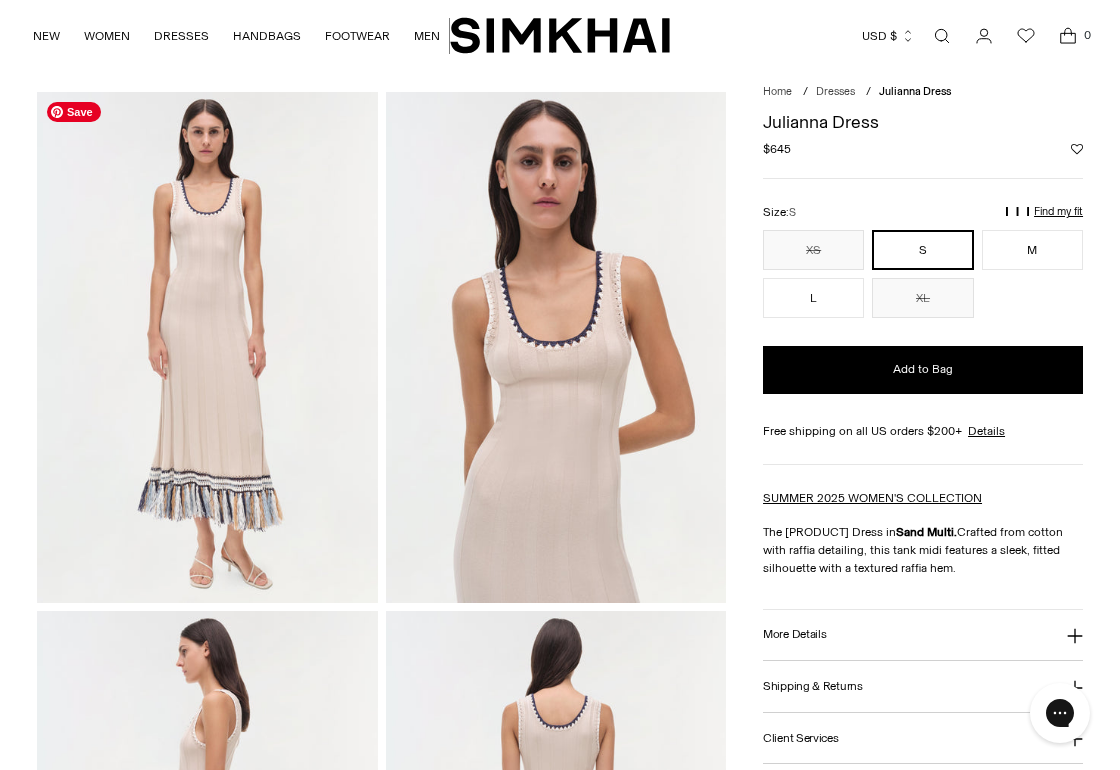 click at bounding box center [207, 347] 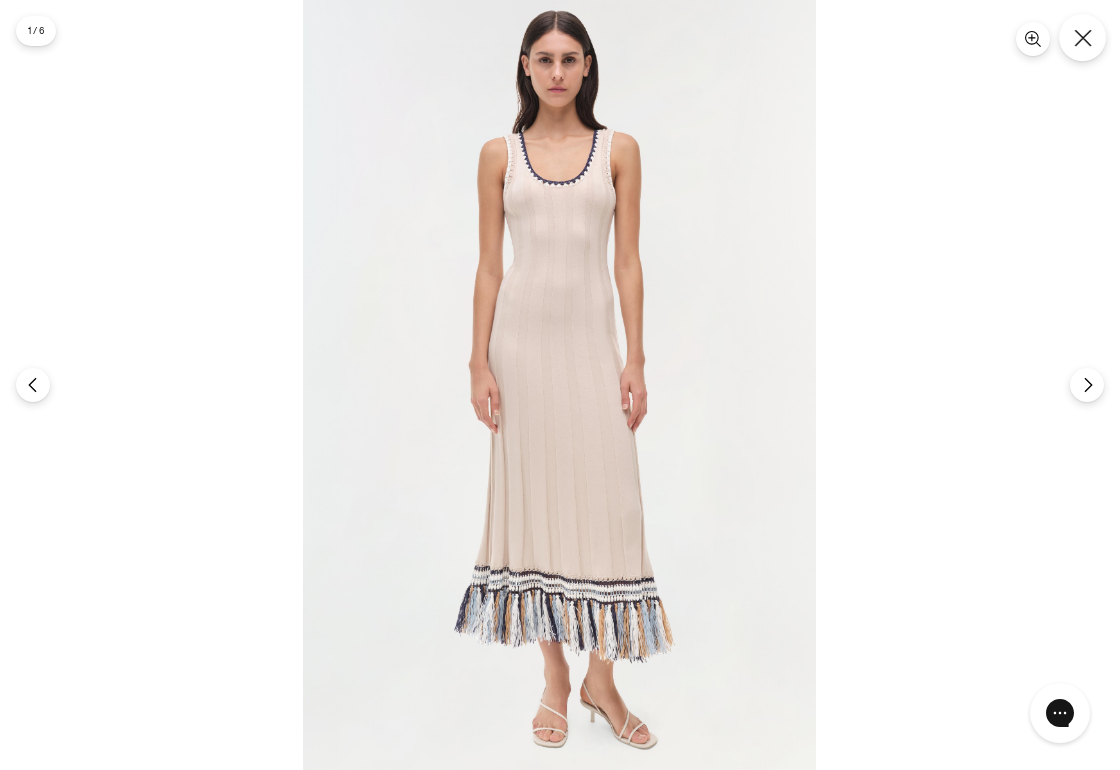 click at bounding box center [1082, 37] 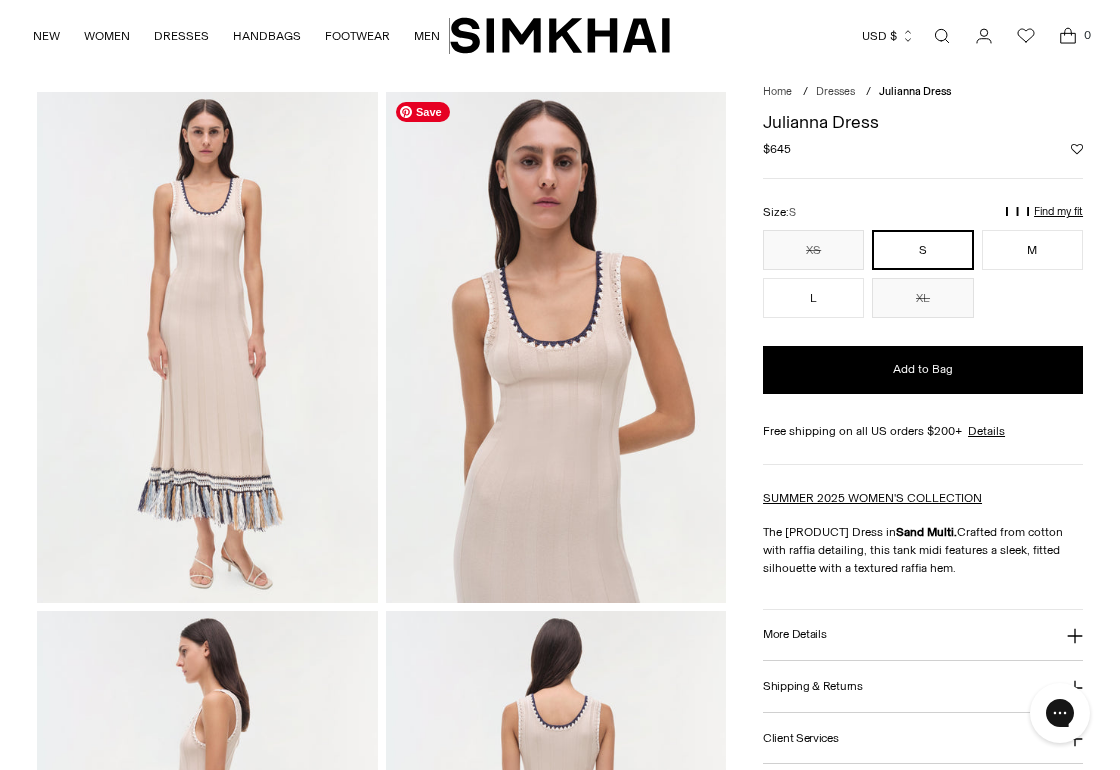 click at bounding box center [556, 347] 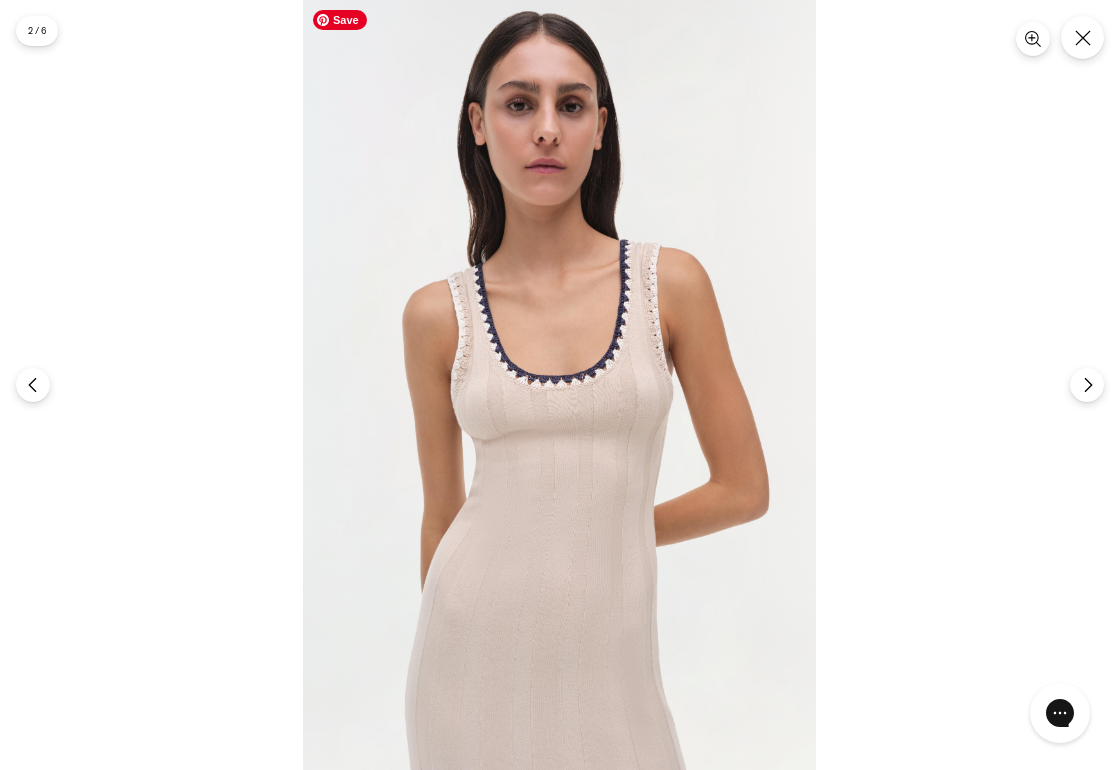 click at bounding box center [559, 385] 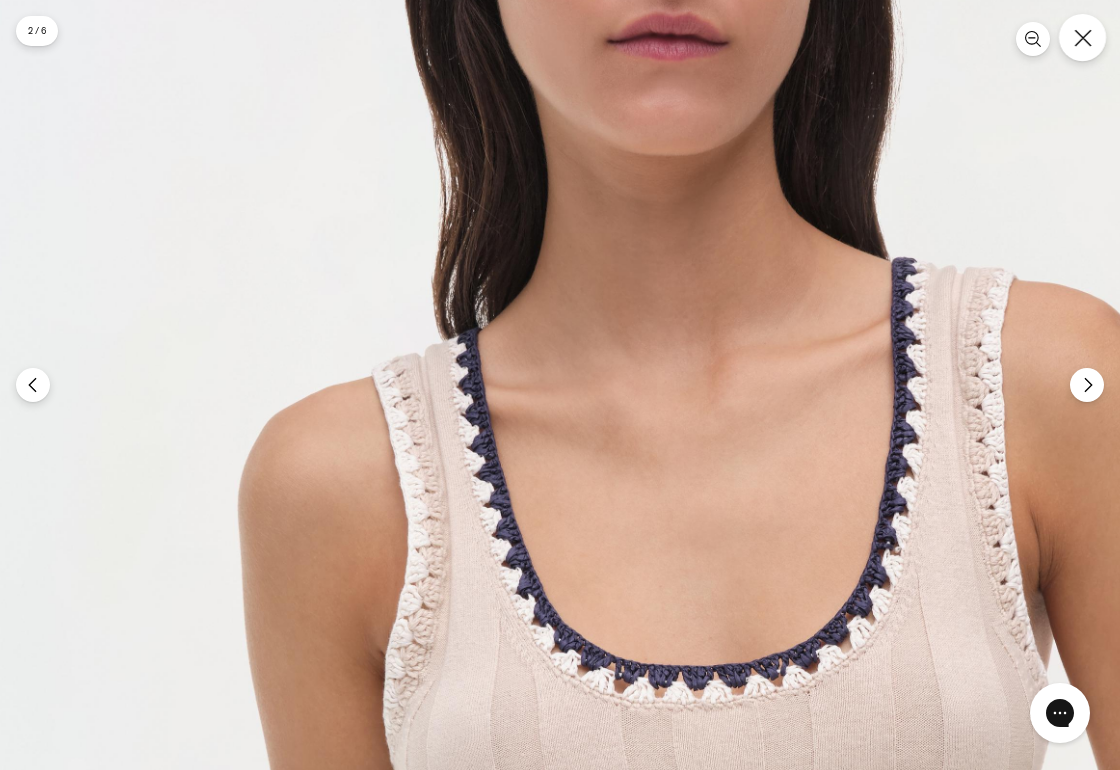 click 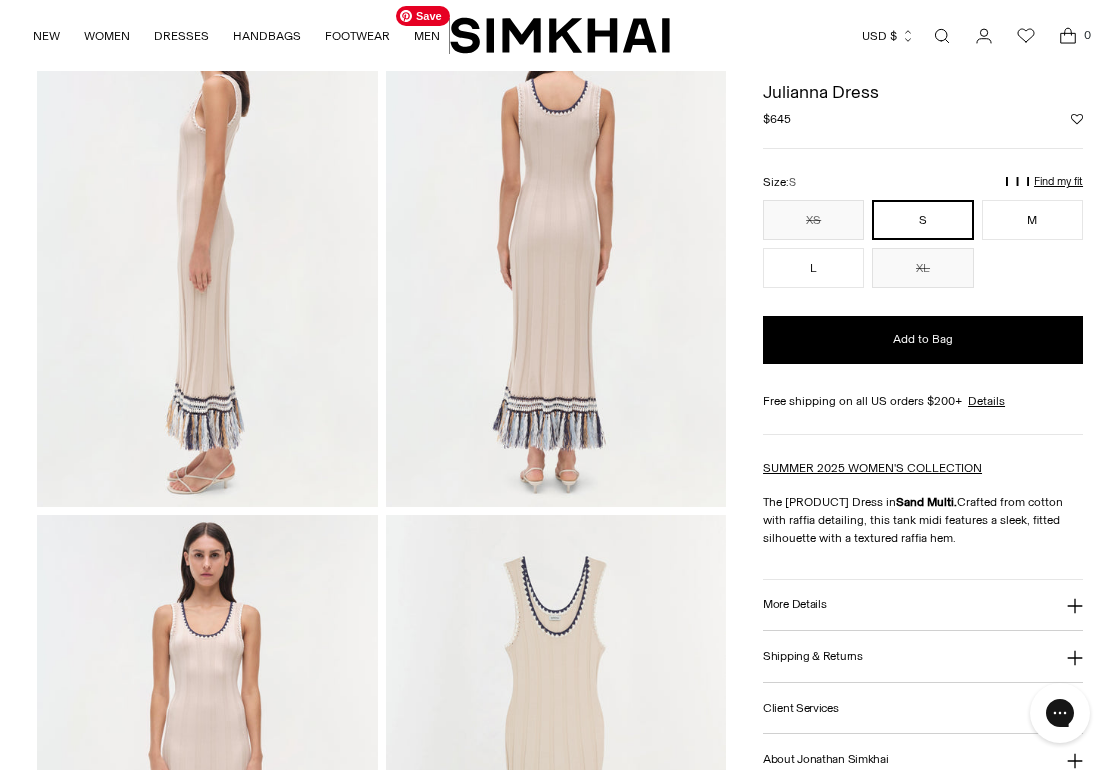 scroll, scrollTop: 0, scrollLeft: 0, axis: both 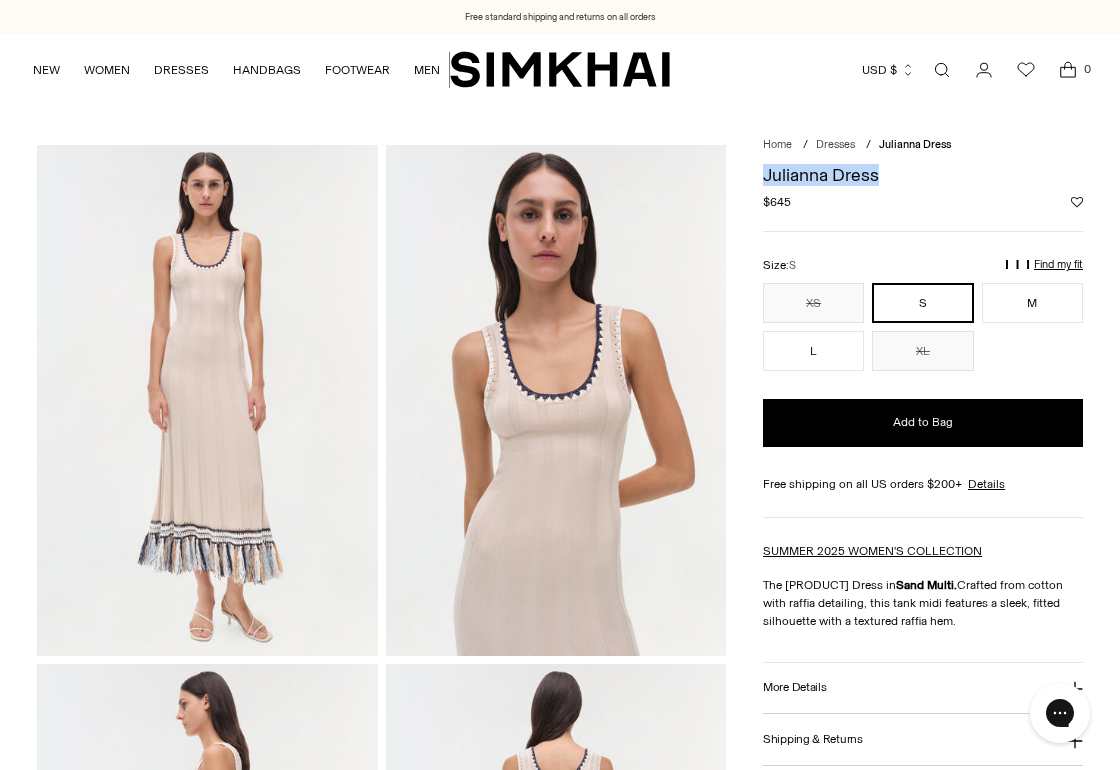 drag, startPoint x: 757, startPoint y: 166, endPoint x: 891, endPoint y: 171, distance: 134.09325 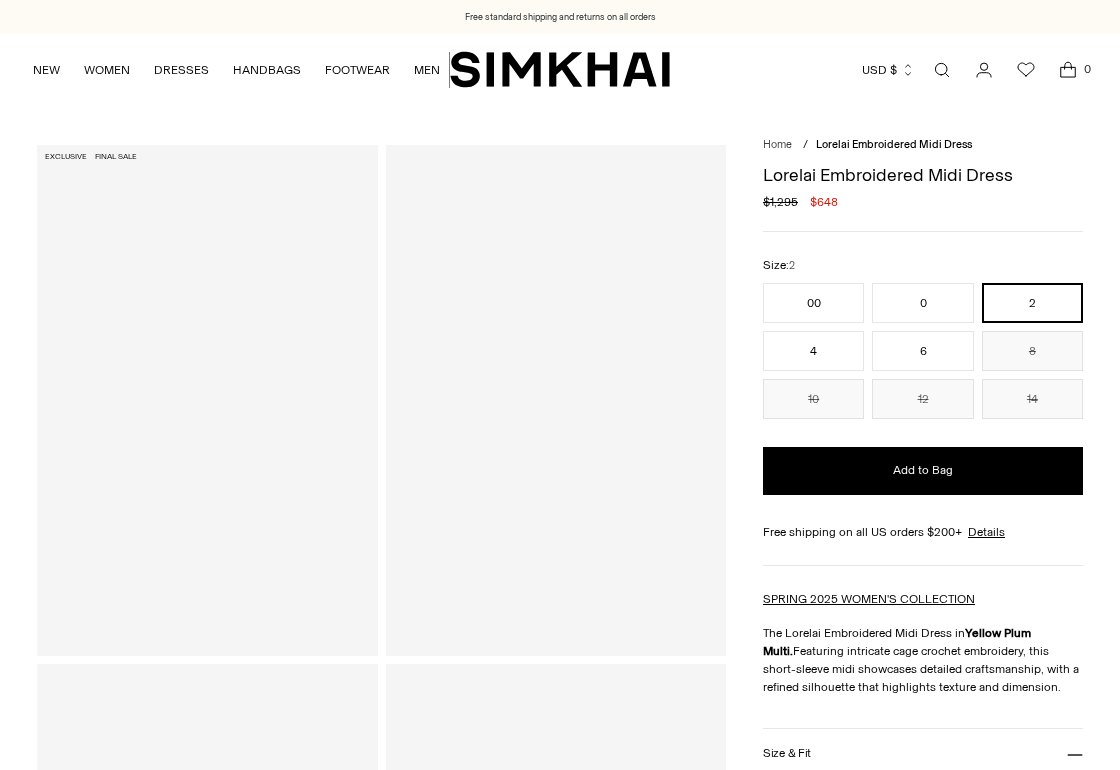 scroll, scrollTop: 0, scrollLeft: 0, axis: both 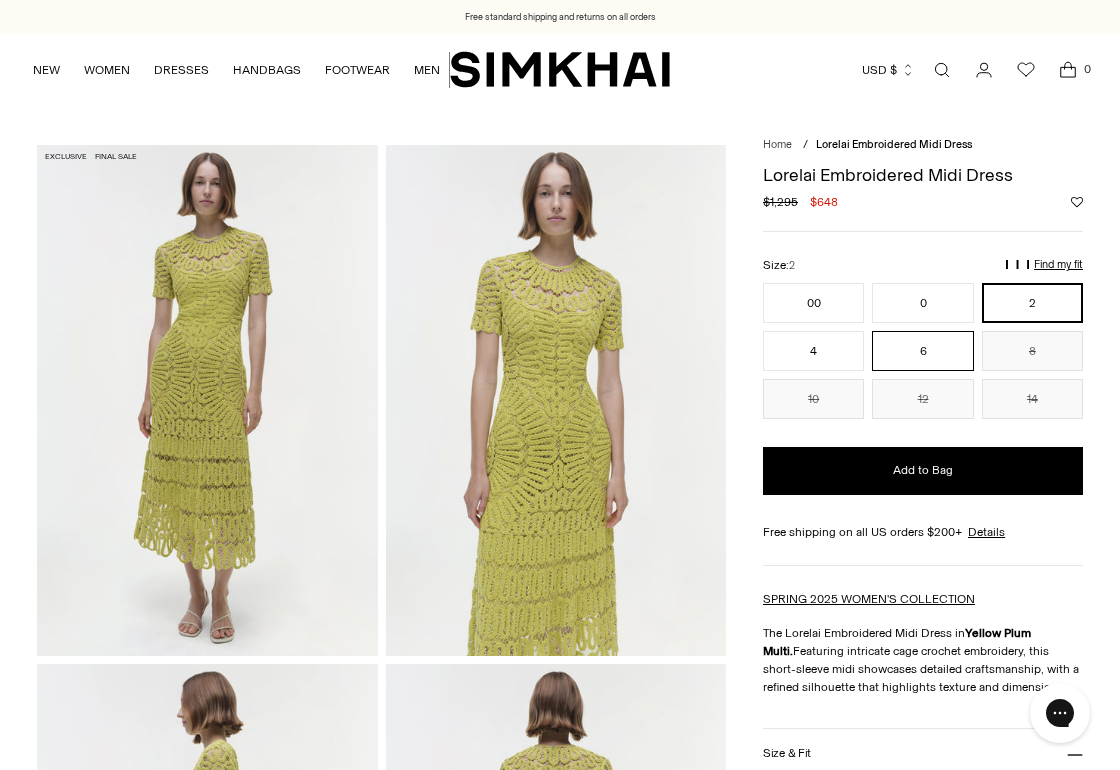 click on "6" at bounding box center (922, 351) 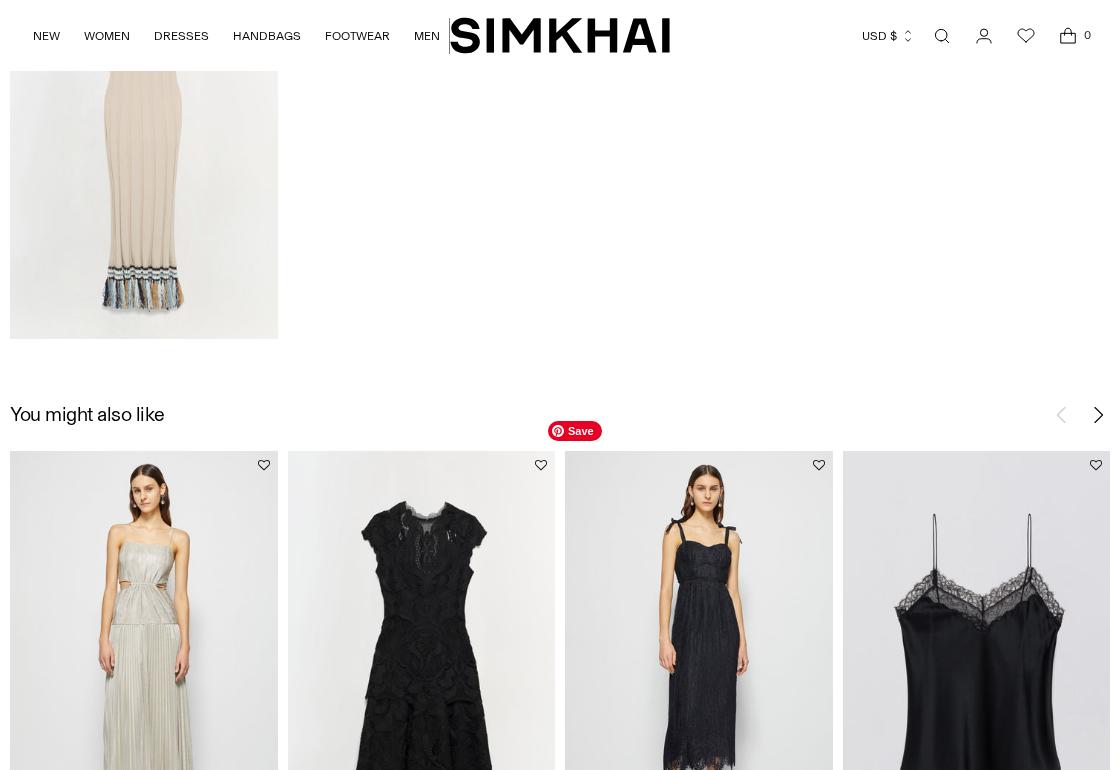 scroll, scrollTop: 2611, scrollLeft: 0, axis: vertical 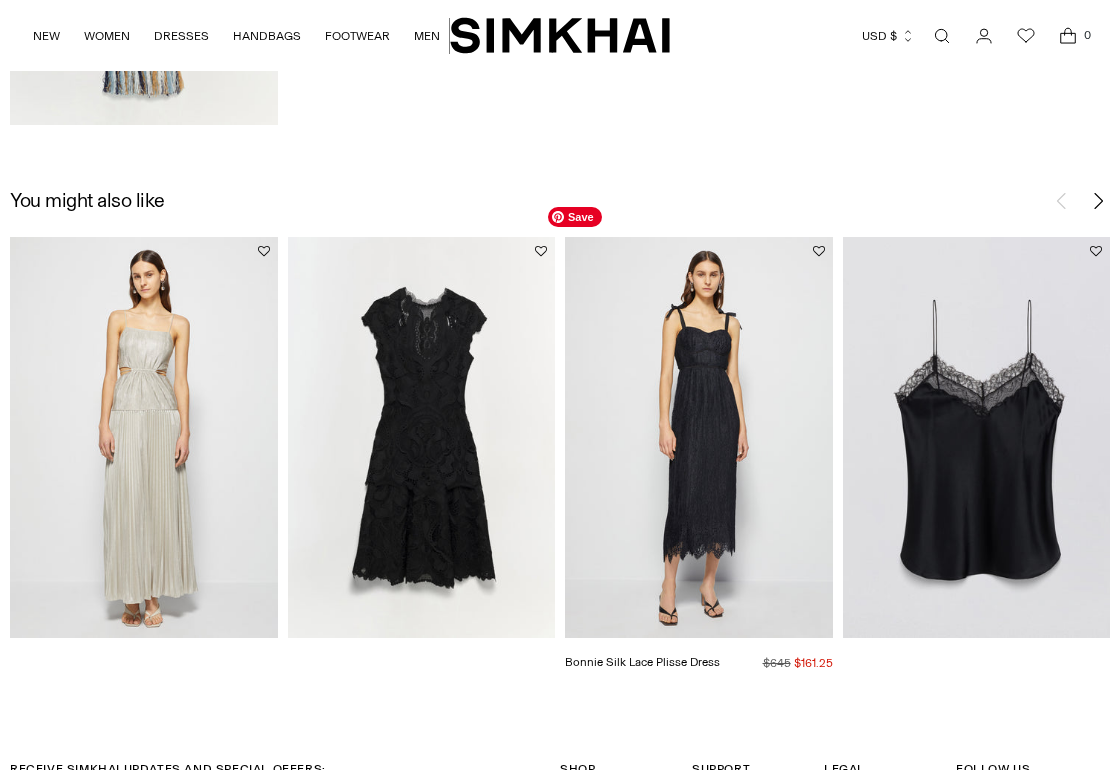 click at bounding box center [0, 0] 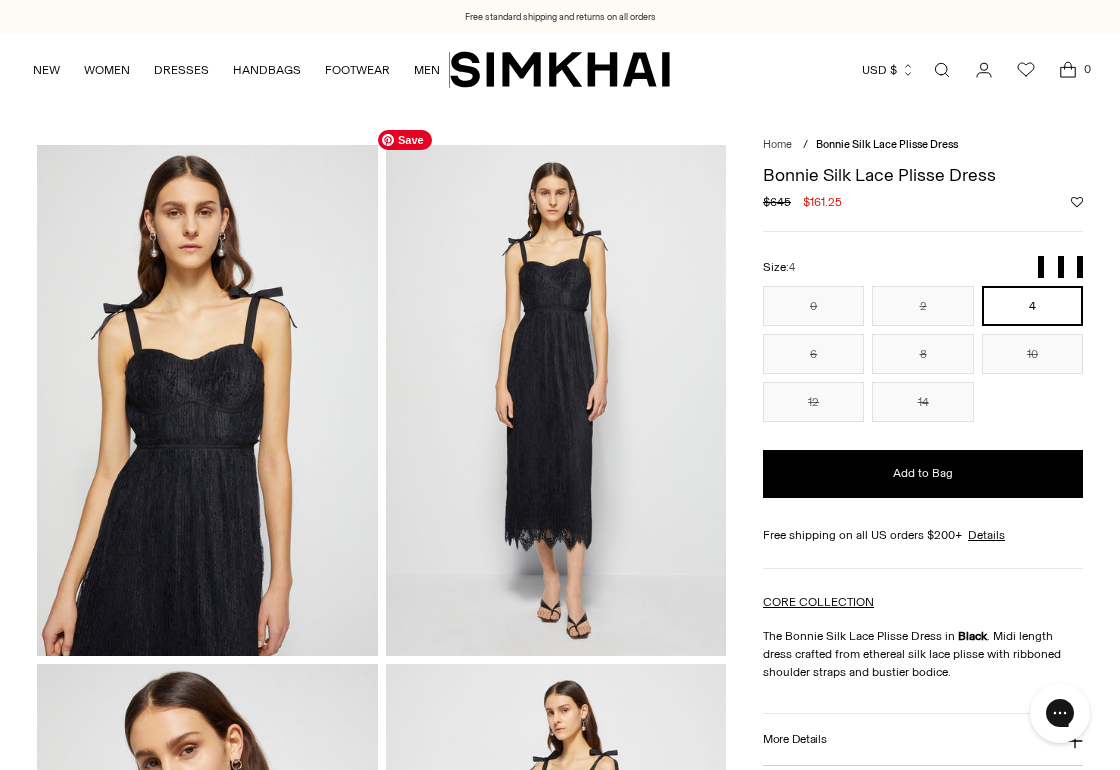 scroll, scrollTop: 0, scrollLeft: 0, axis: both 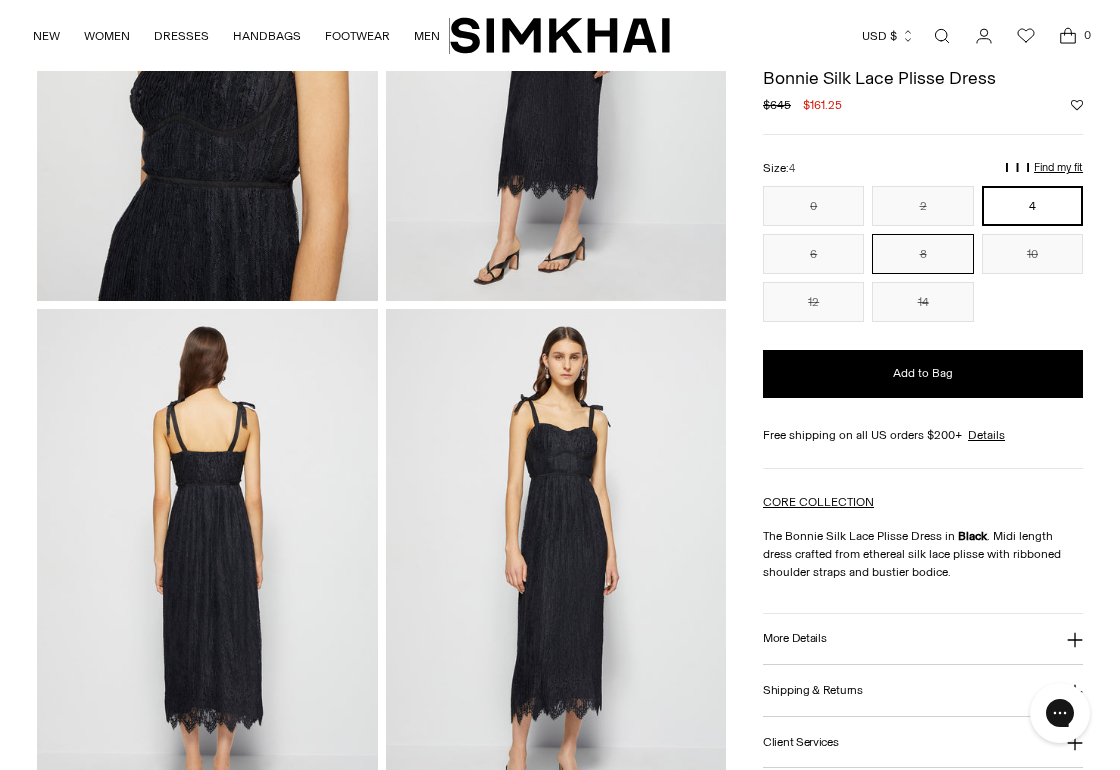 click on "8" at bounding box center (922, 254) 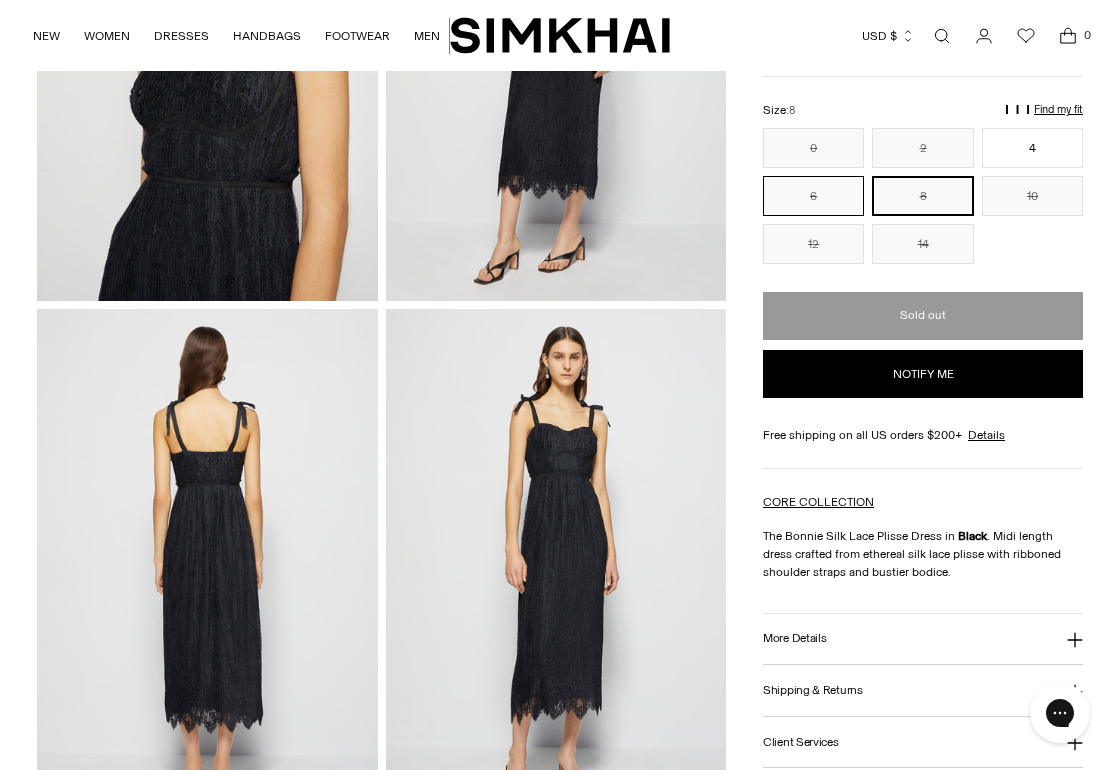 click on "6" at bounding box center (813, 196) 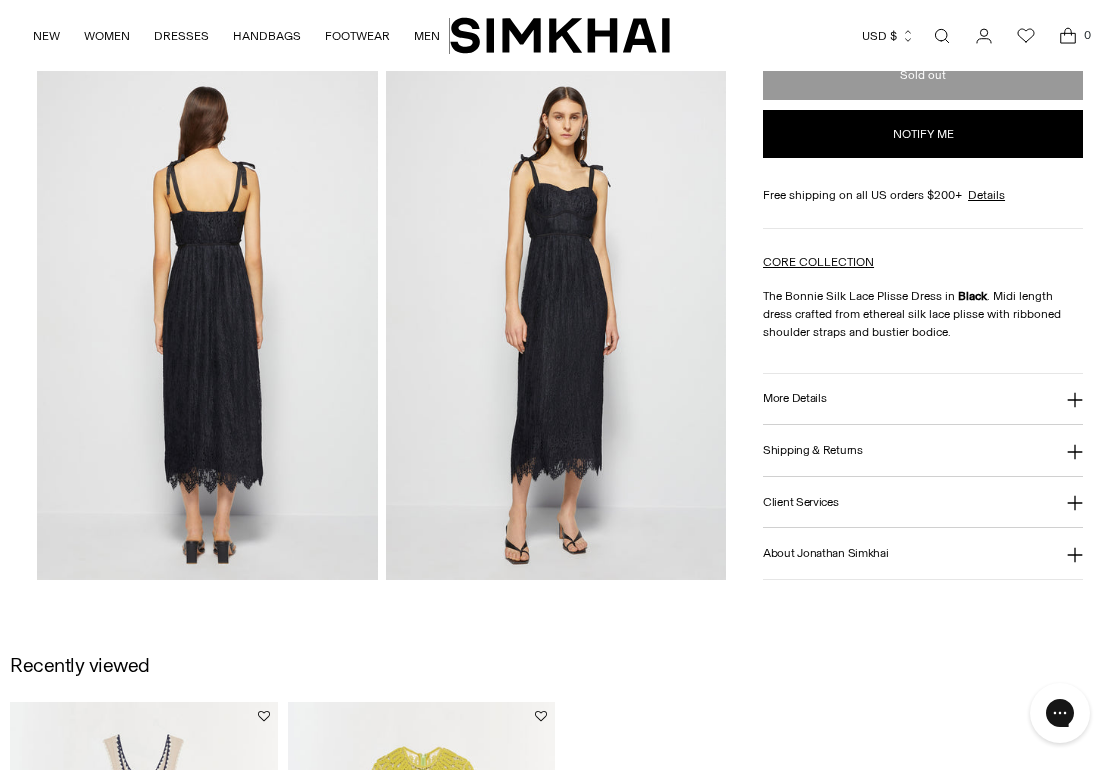 scroll, scrollTop: 846, scrollLeft: 0, axis: vertical 